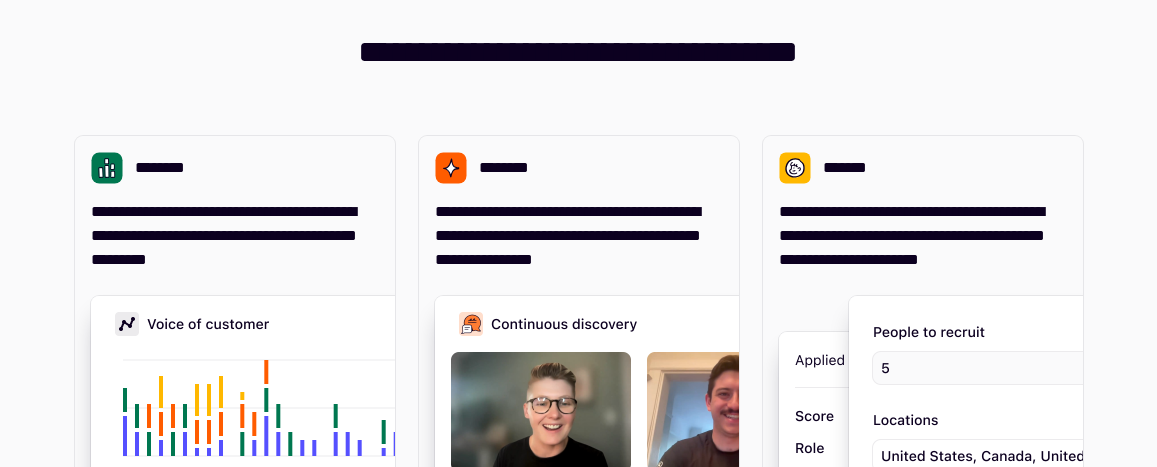 scroll, scrollTop: 0, scrollLeft: 0, axis: both 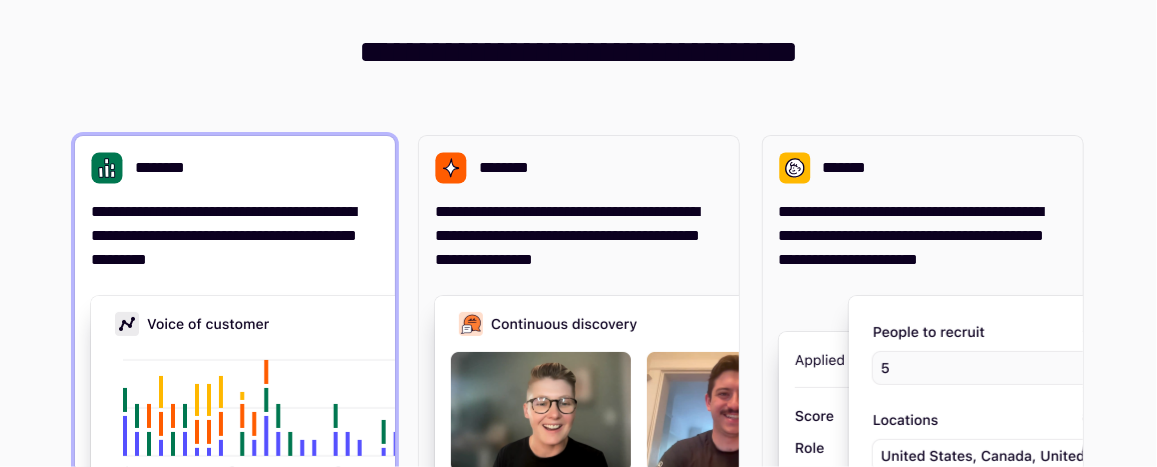 click on "**********" at bounding box center [235, 236] 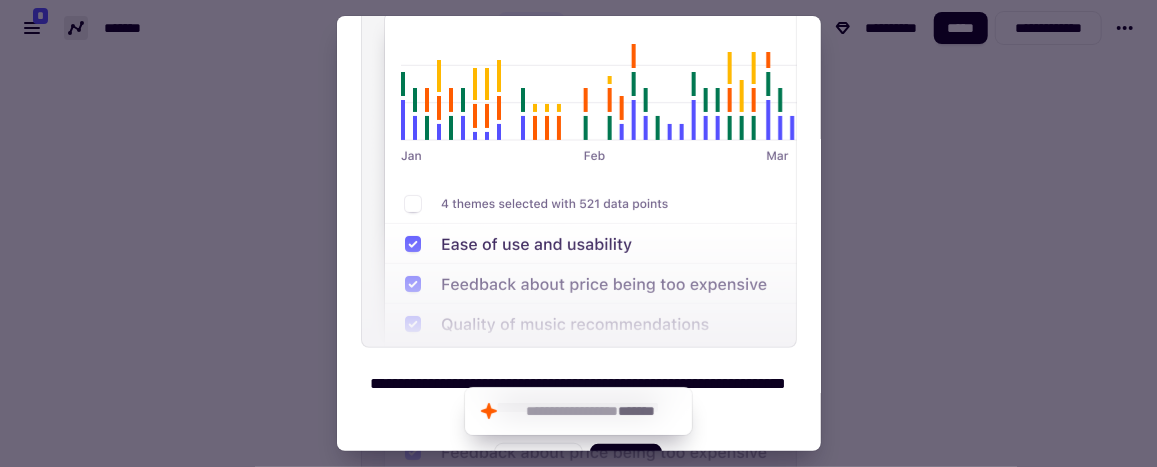 scroll, scrollTop: 0, scrollLeft: 0, axis: both 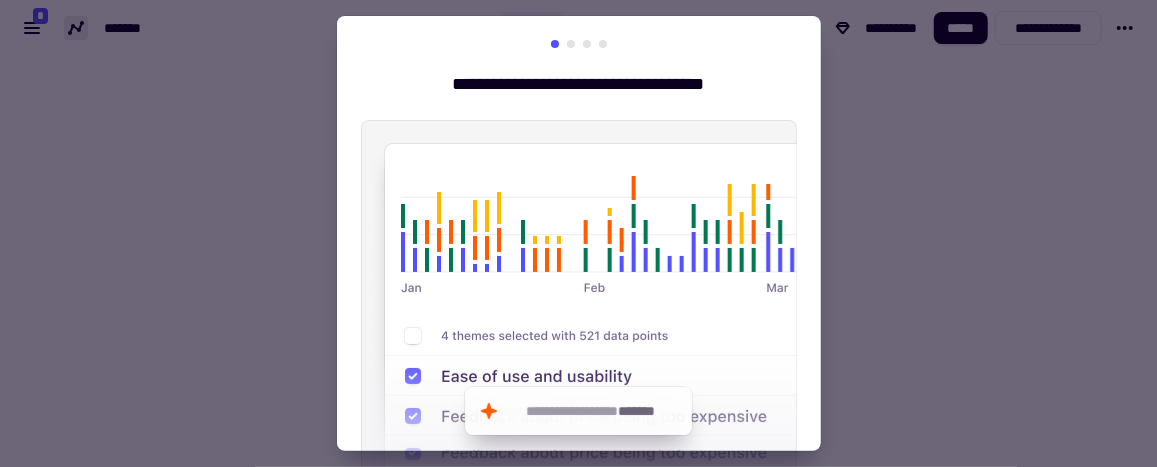 click at bounding box center [579, 300] 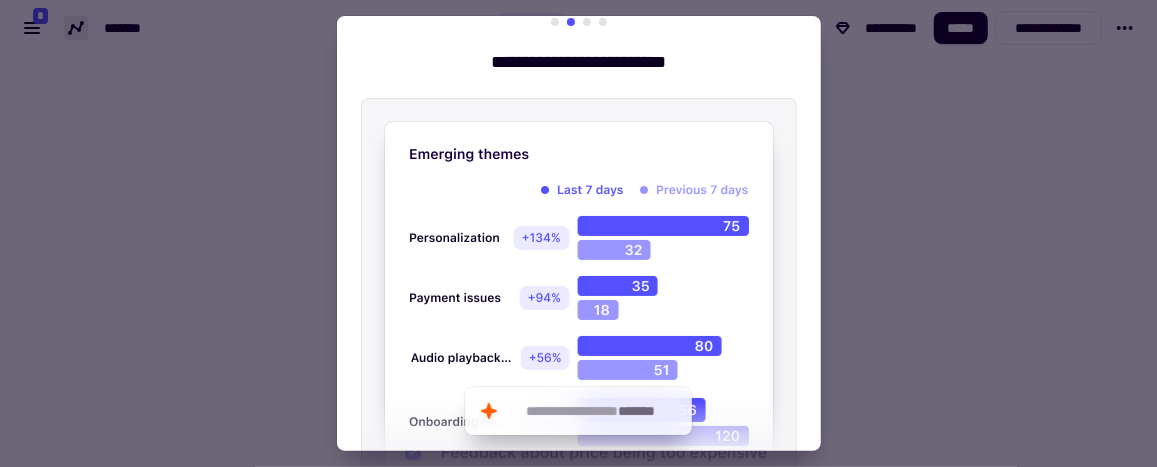 scroll, scrollTop: 9, scrollLeft: 0, axis: vertical 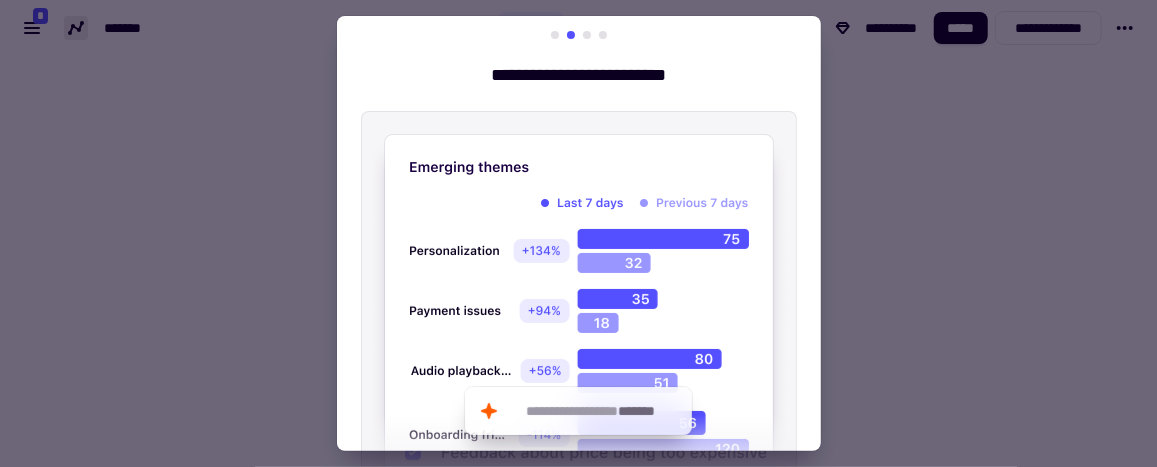 click at bounding box center [587, 35] 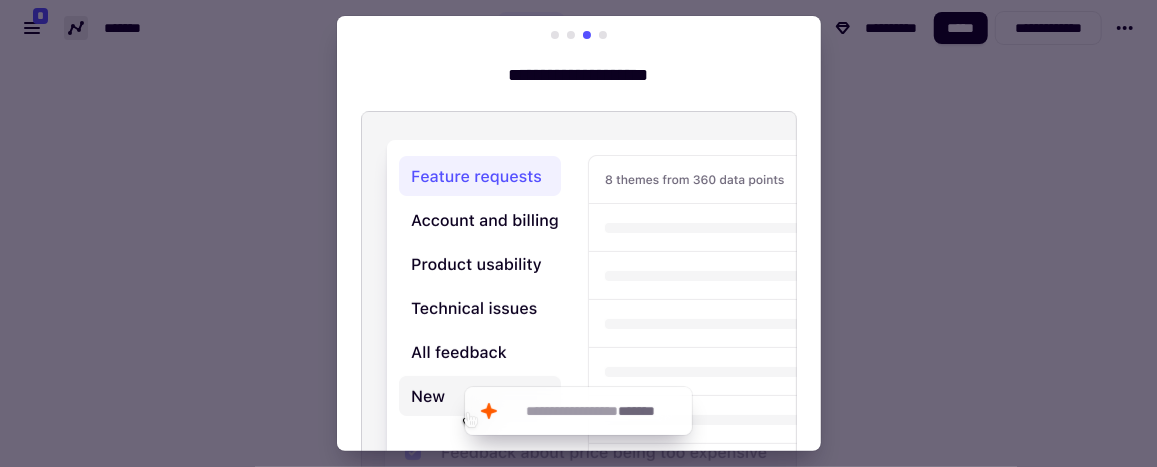 click at bounding box center (579, 35) 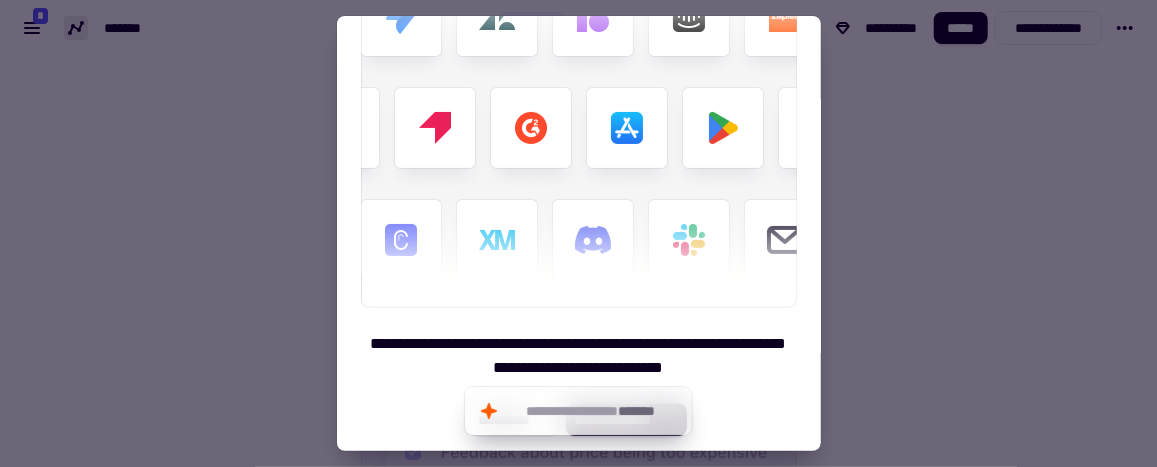 scroll, scrollTop: 180, scrollLeft: 0, axis: vertical 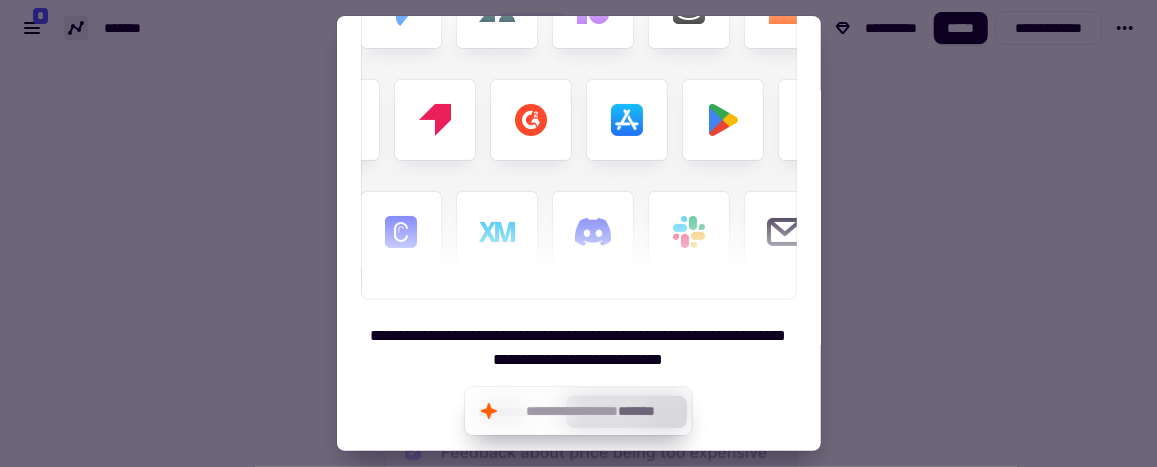 click at bounding box center (578, 233) 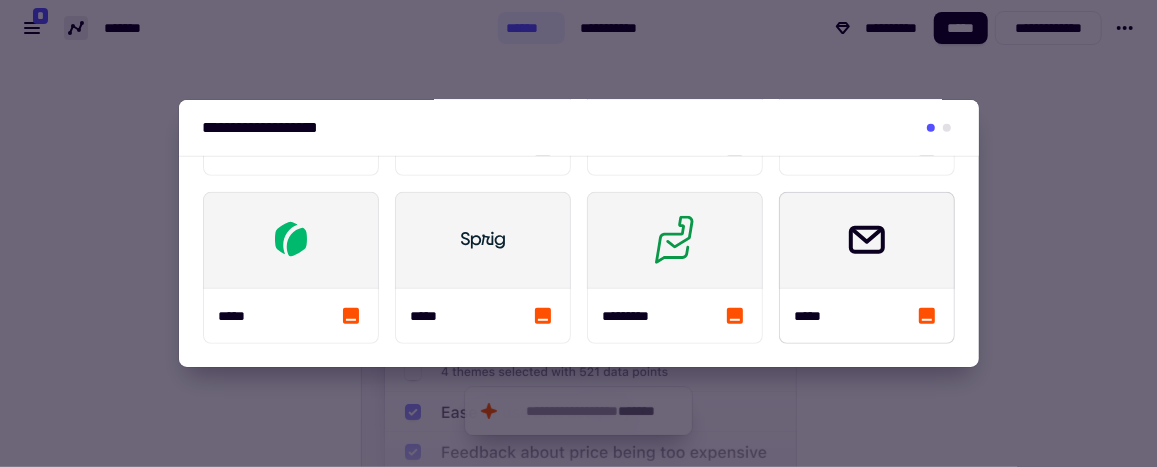 scroll, scrollTop: 0, scrollLeft: 0, axis: both 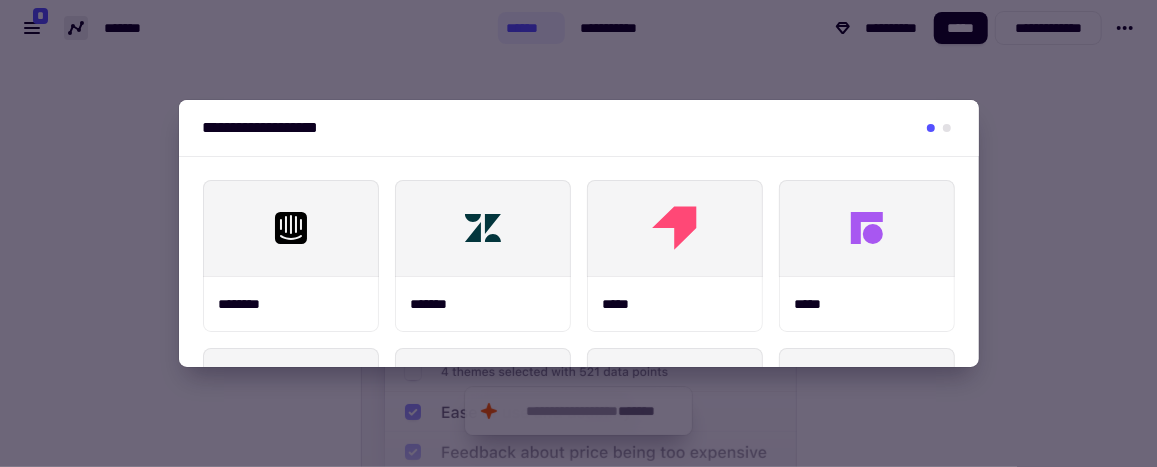 click at bounding box center [947, 128] 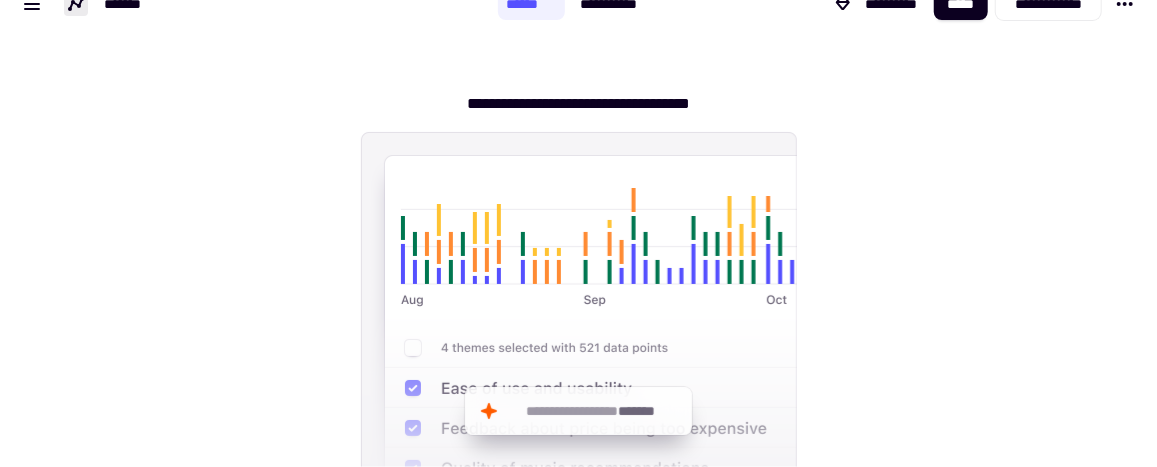 scroll, scrollTop: 0, scrollLeft: 0, axis: both 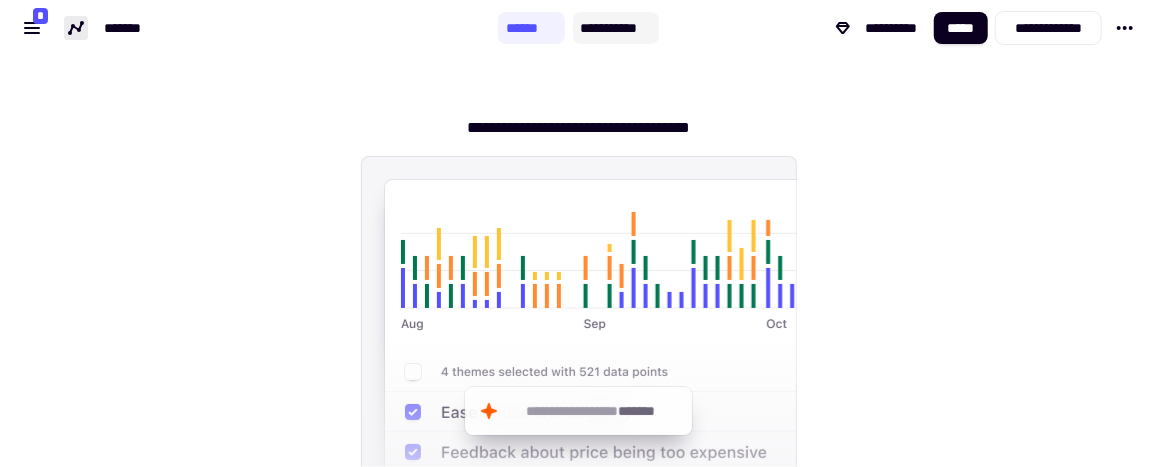 click on "**********" 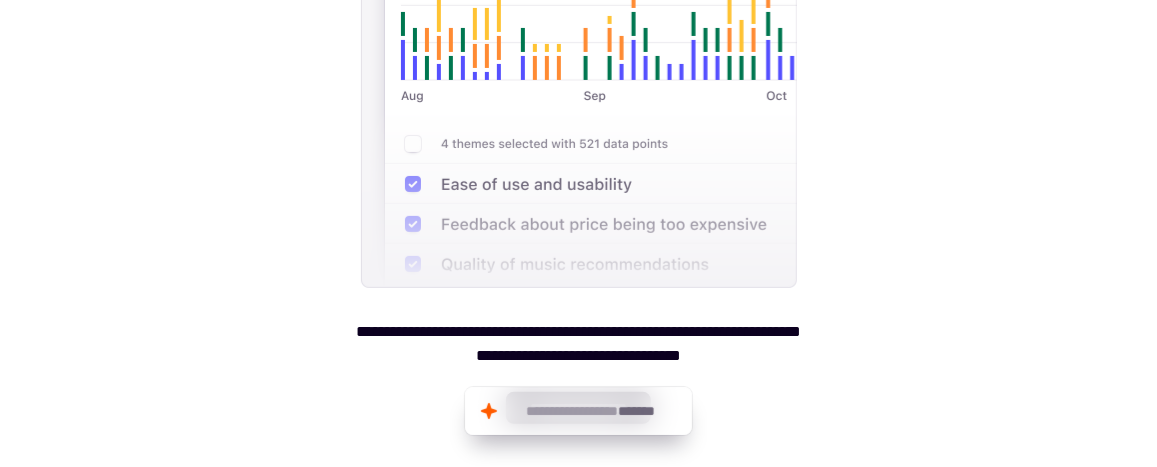 scroll, scrollTop: 0, scrollLeft: 0, axis: both 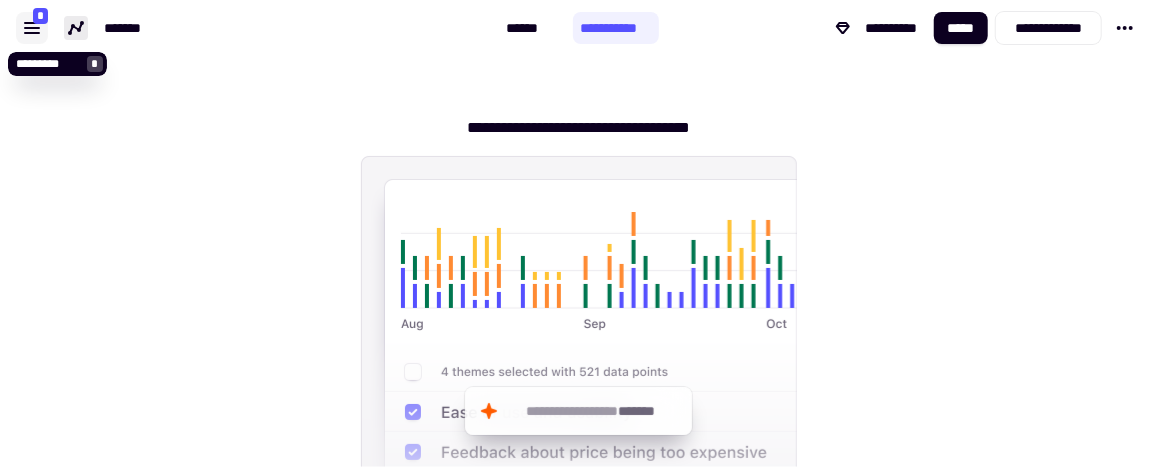 click 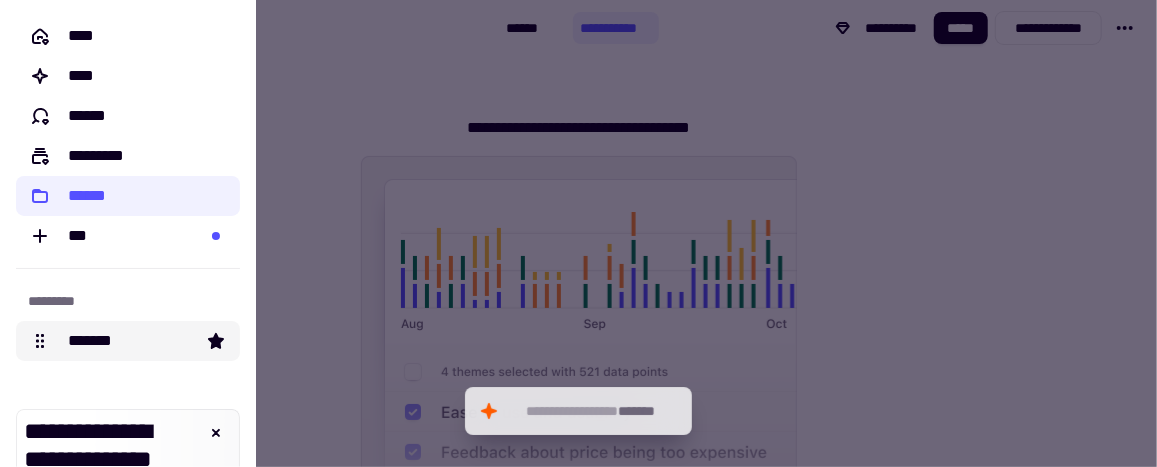 click on "*******" 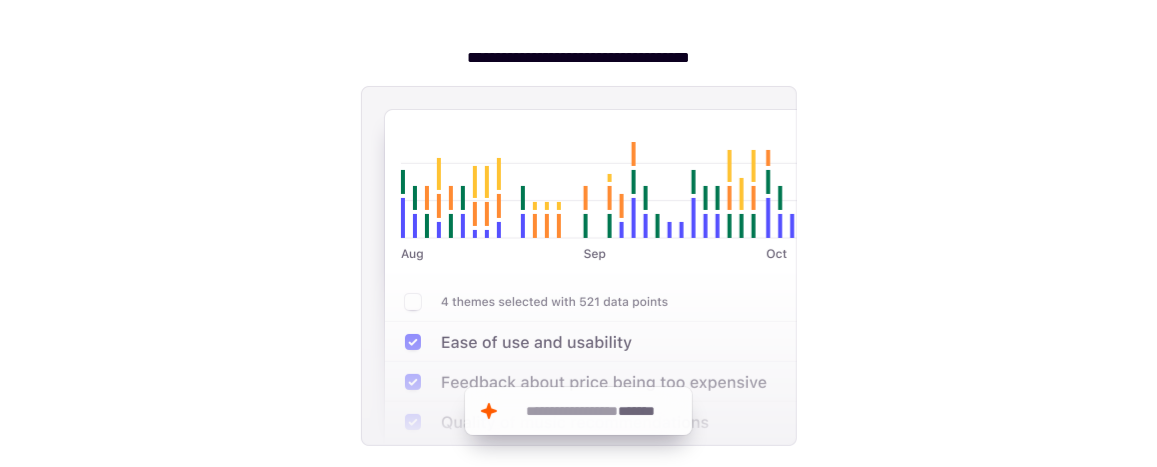 scroll, scrollTop: 0, scrollLeft: 0, axis: both 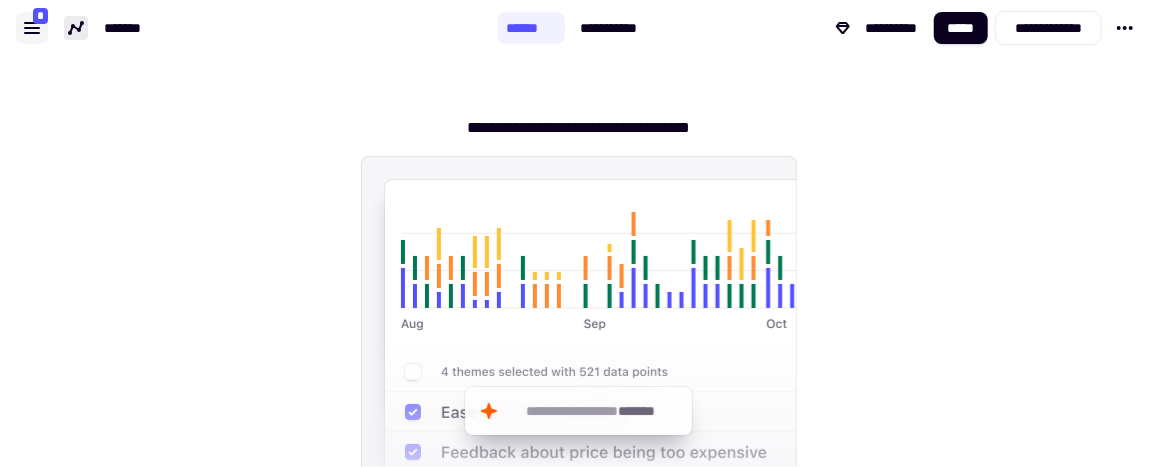 click 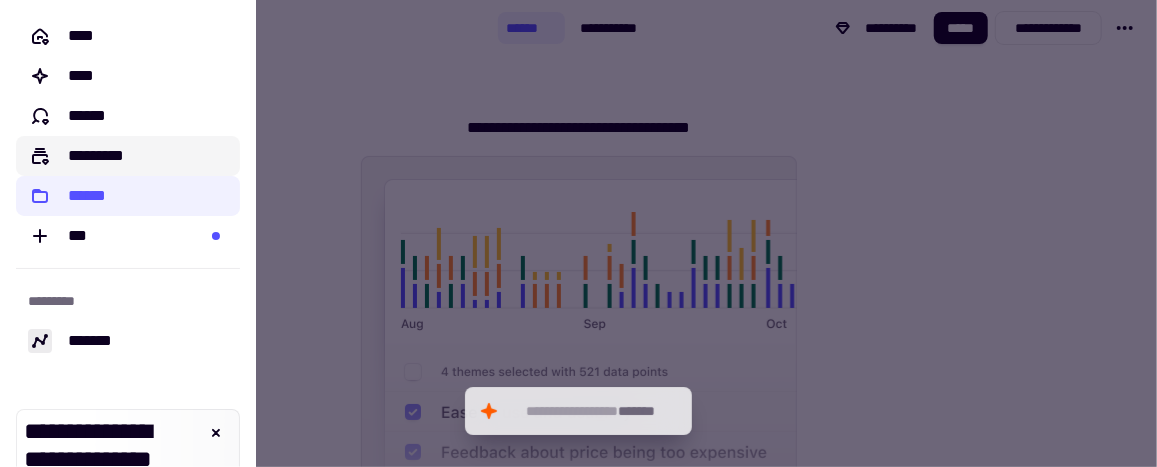 click on "*********" 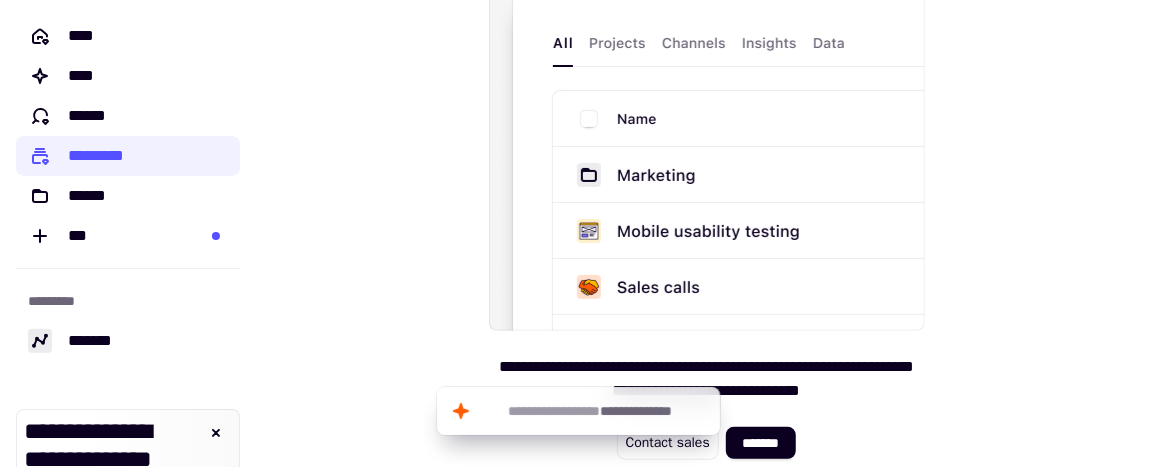 scroll, scrollTop: 148, scrollLeft: 0, axis: vertical 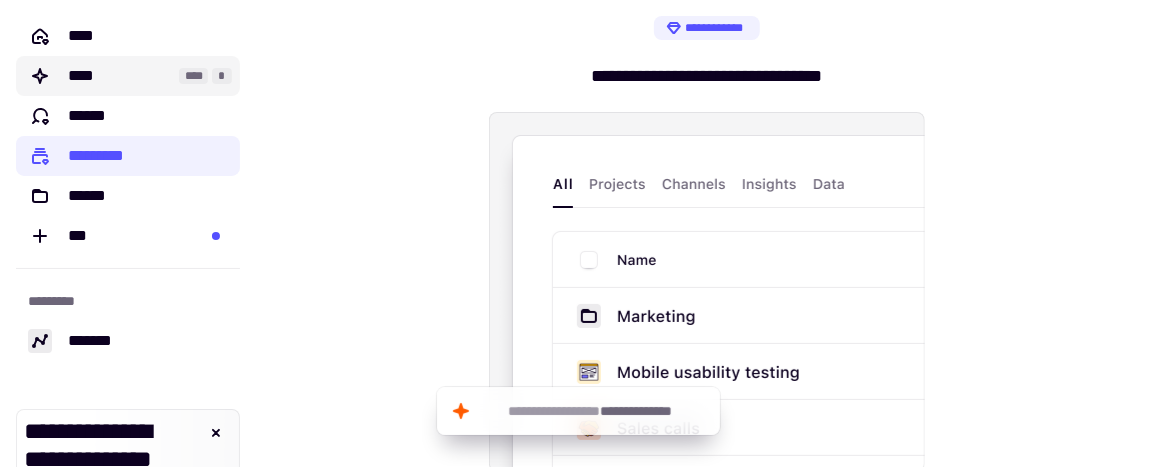 click on "****" 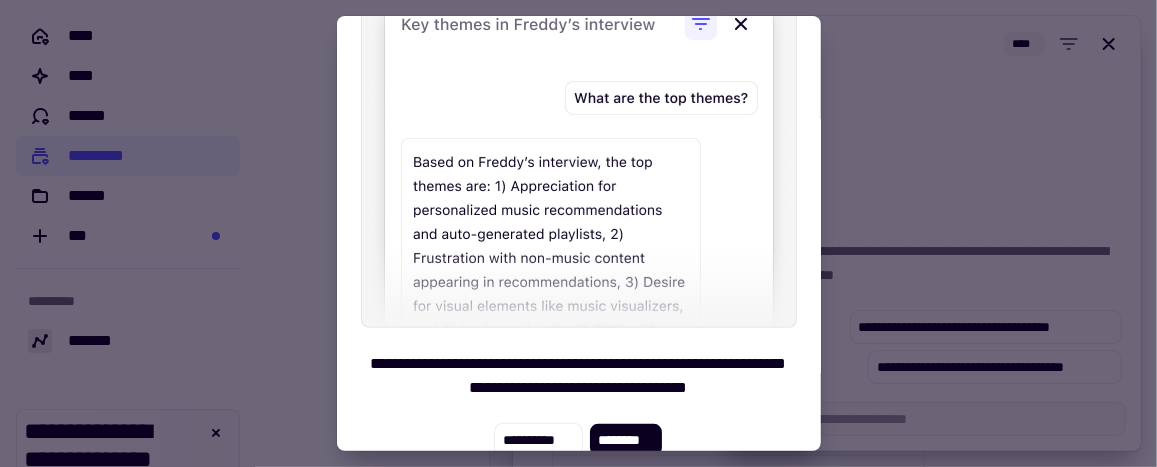 scroll, scrollTop: 180, scrollLeft: 0, axis: vertical 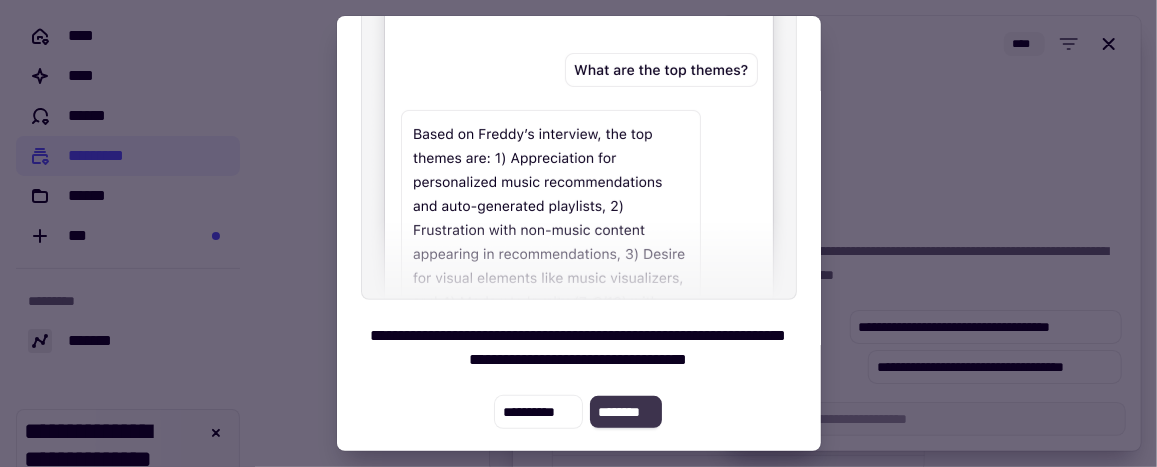 click on "********" 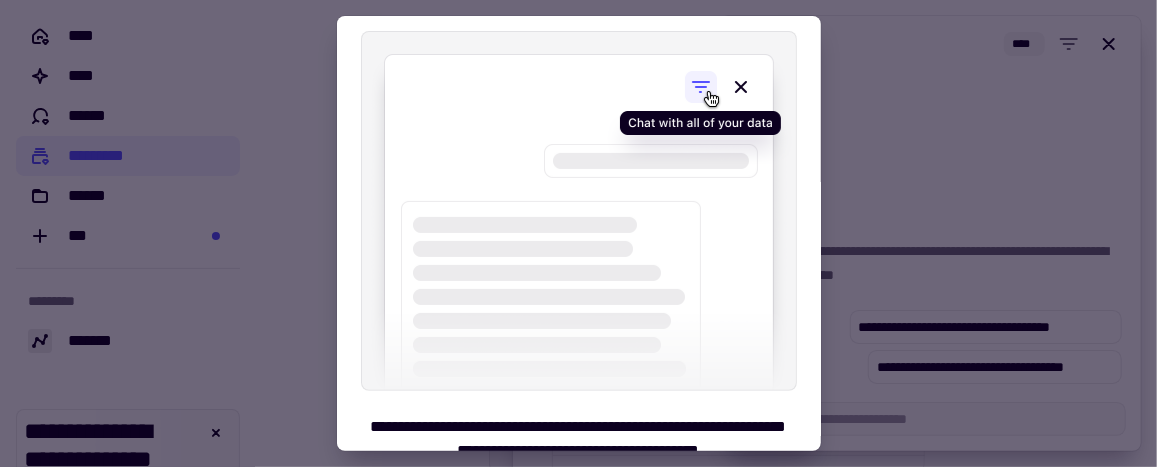 scroll, scrollTop: 180, scrollLeft: 0, axis: vertical 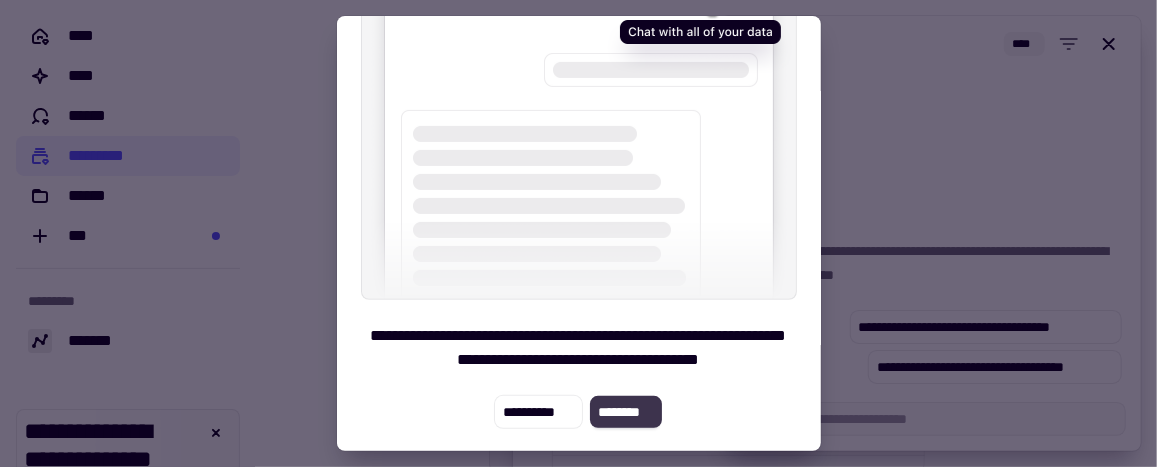 click on "********" 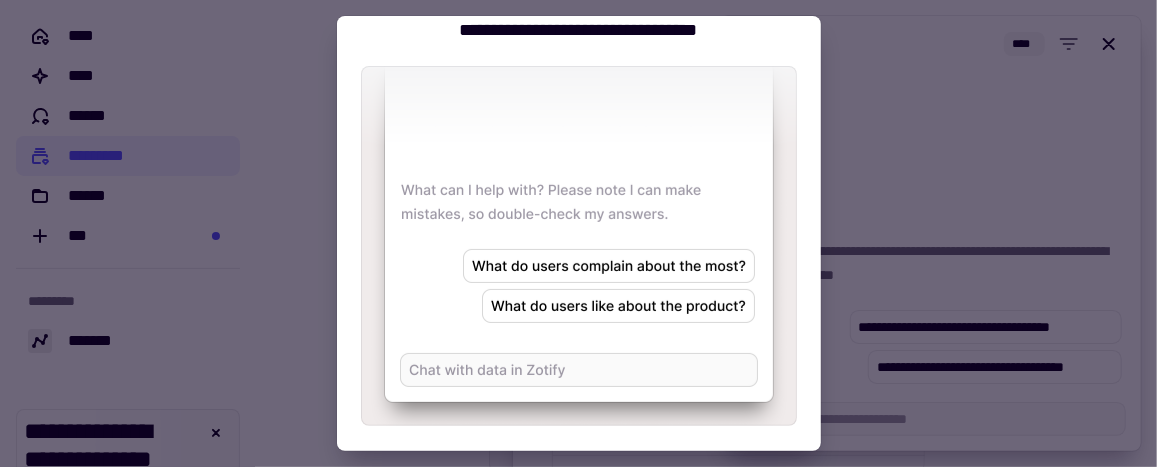 scroll, scrollTop: 0, scrollLeft: 0, axis: both 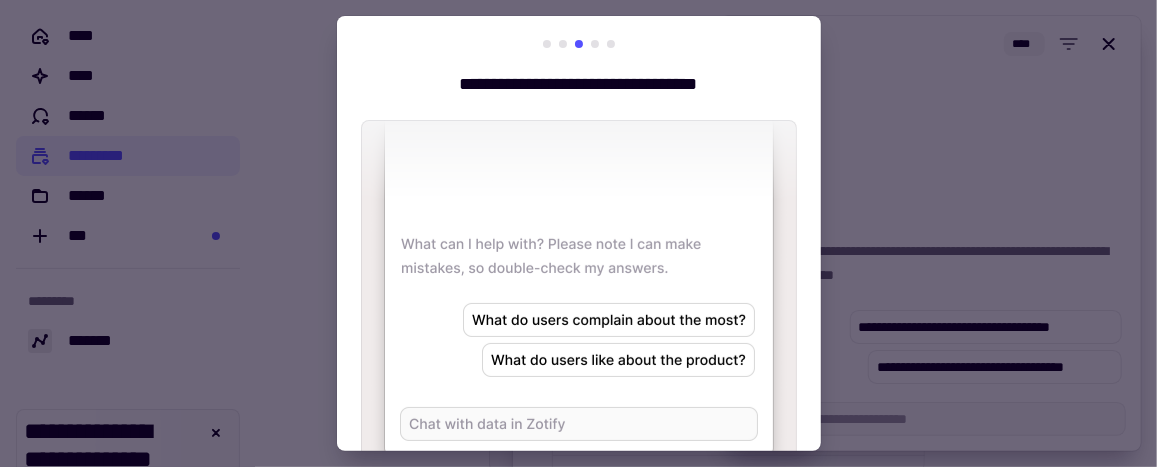 click at bounding box center (578, 233) 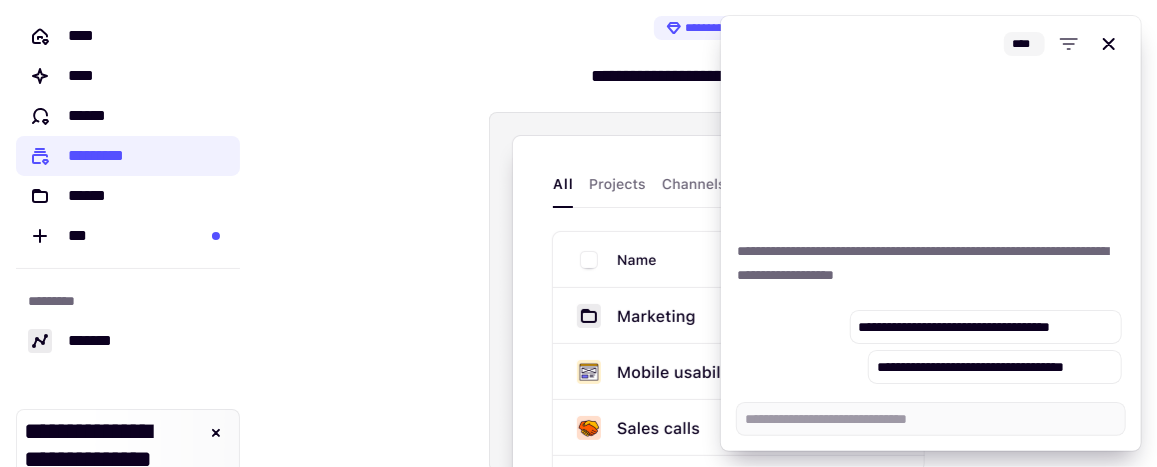 click on "**********" at bounding box center [706, 308] 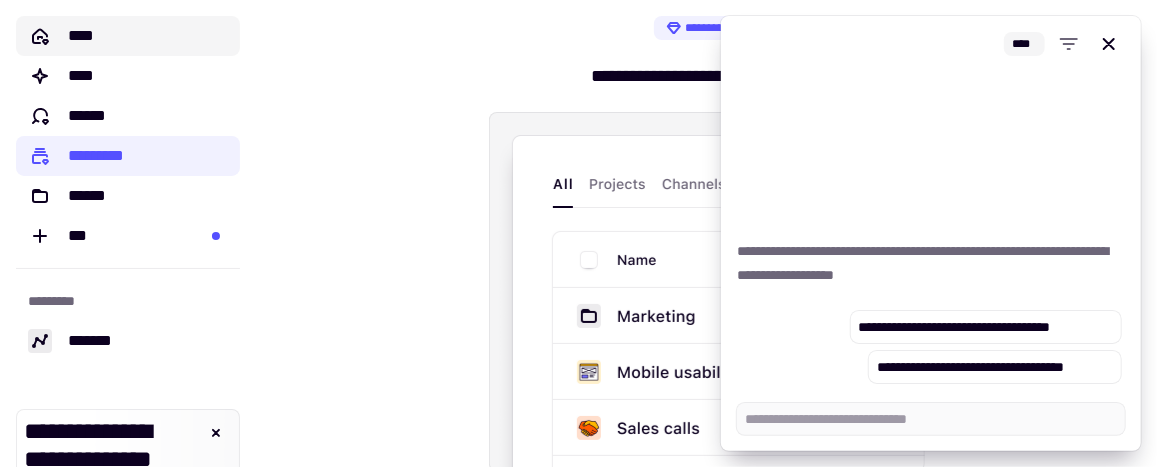 click on "****" 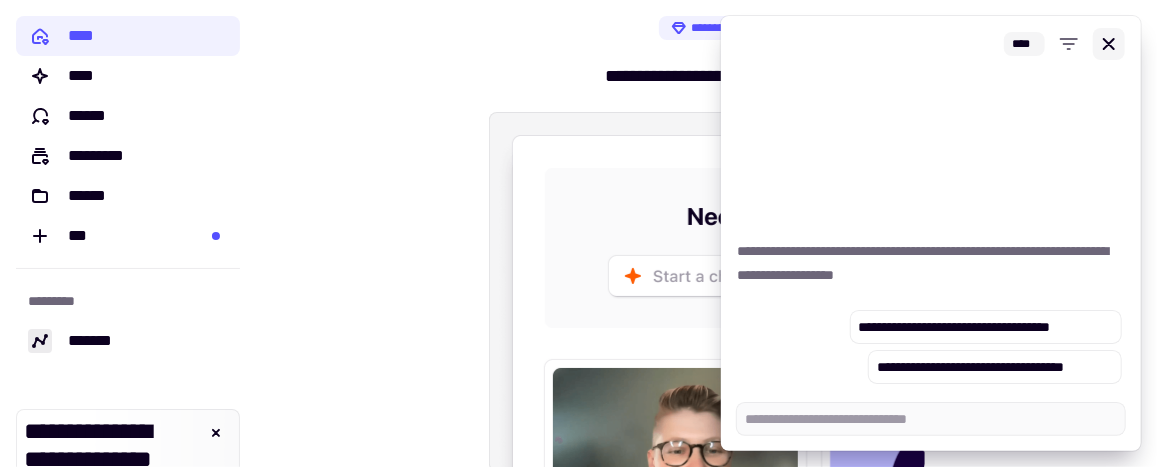 click 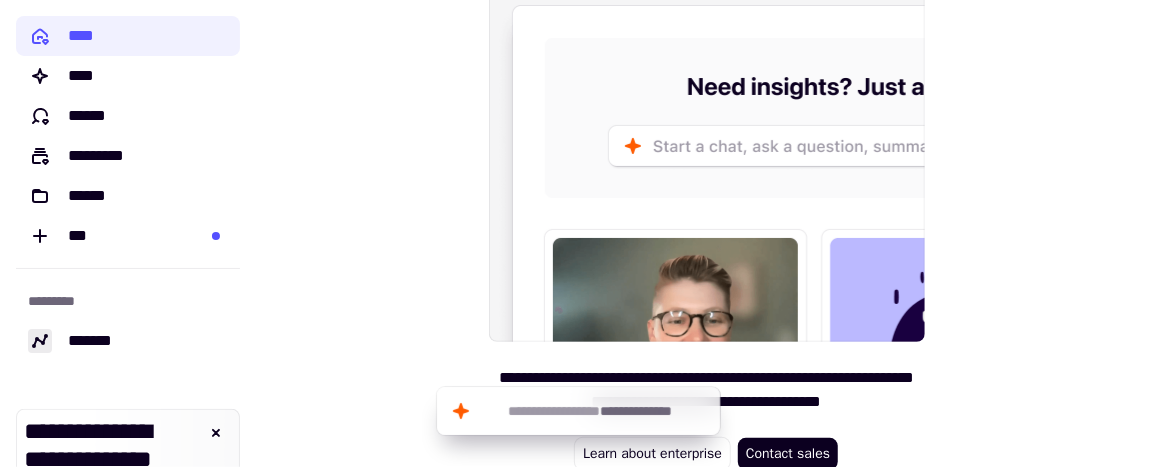 scroll, scrollTop: 130, scrollLeft: 0, axis: vertical 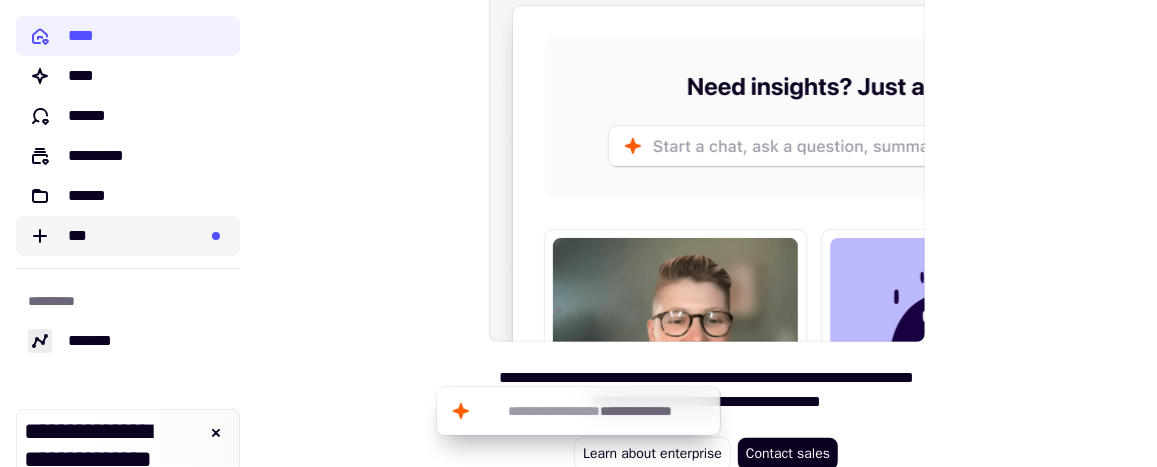 click on "***" 